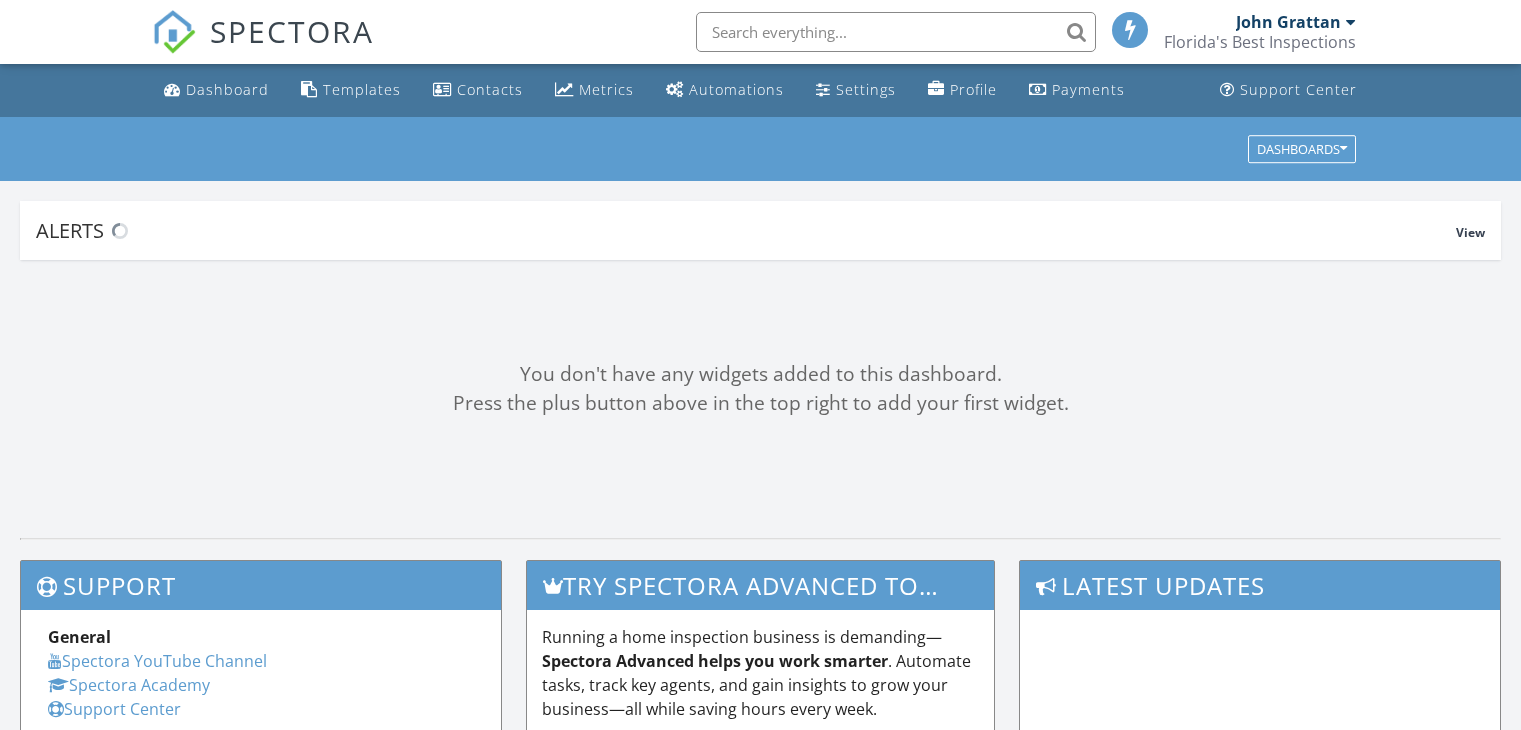 scroll, scrollTop: 0, scrollLeft: 0, axis: both 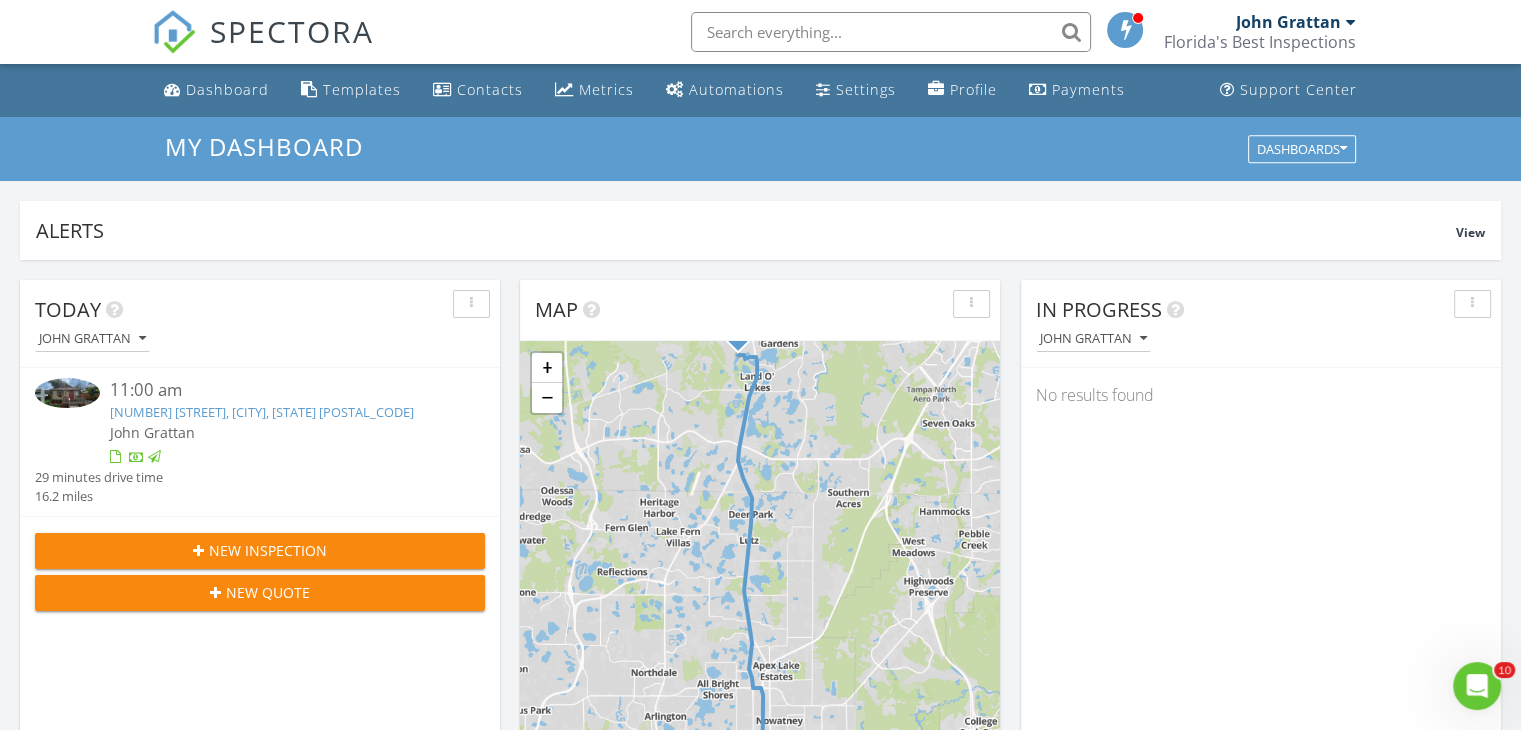 click on "8003 N Klondyke St, Tampa, FL 33604" at bounding box center (262, 412) 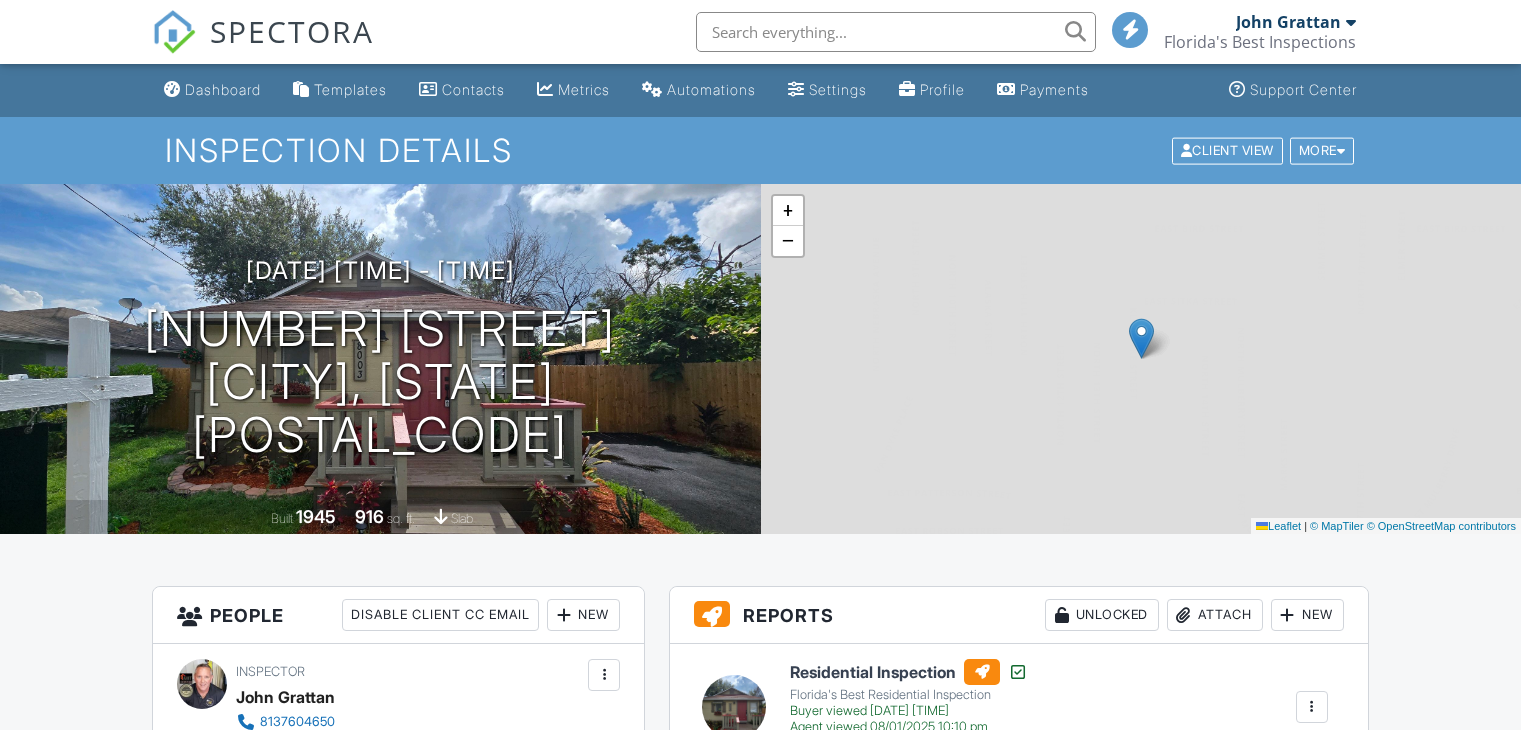 scroll, scrollTop: 0, scrollLeft: 0, axis: both 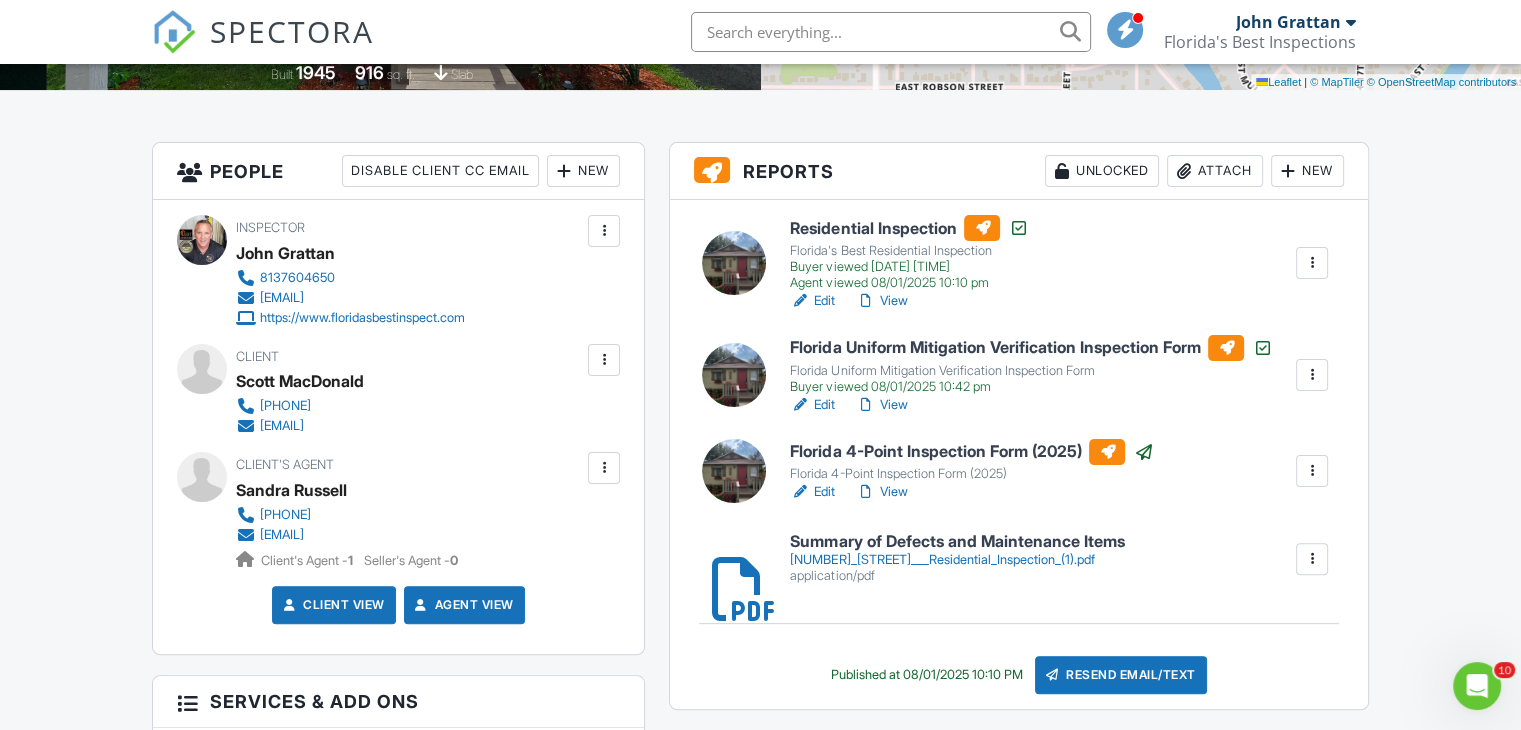 click on "Florida 4-Point Inspection Form (2025)" at bounding box center (971, 452) 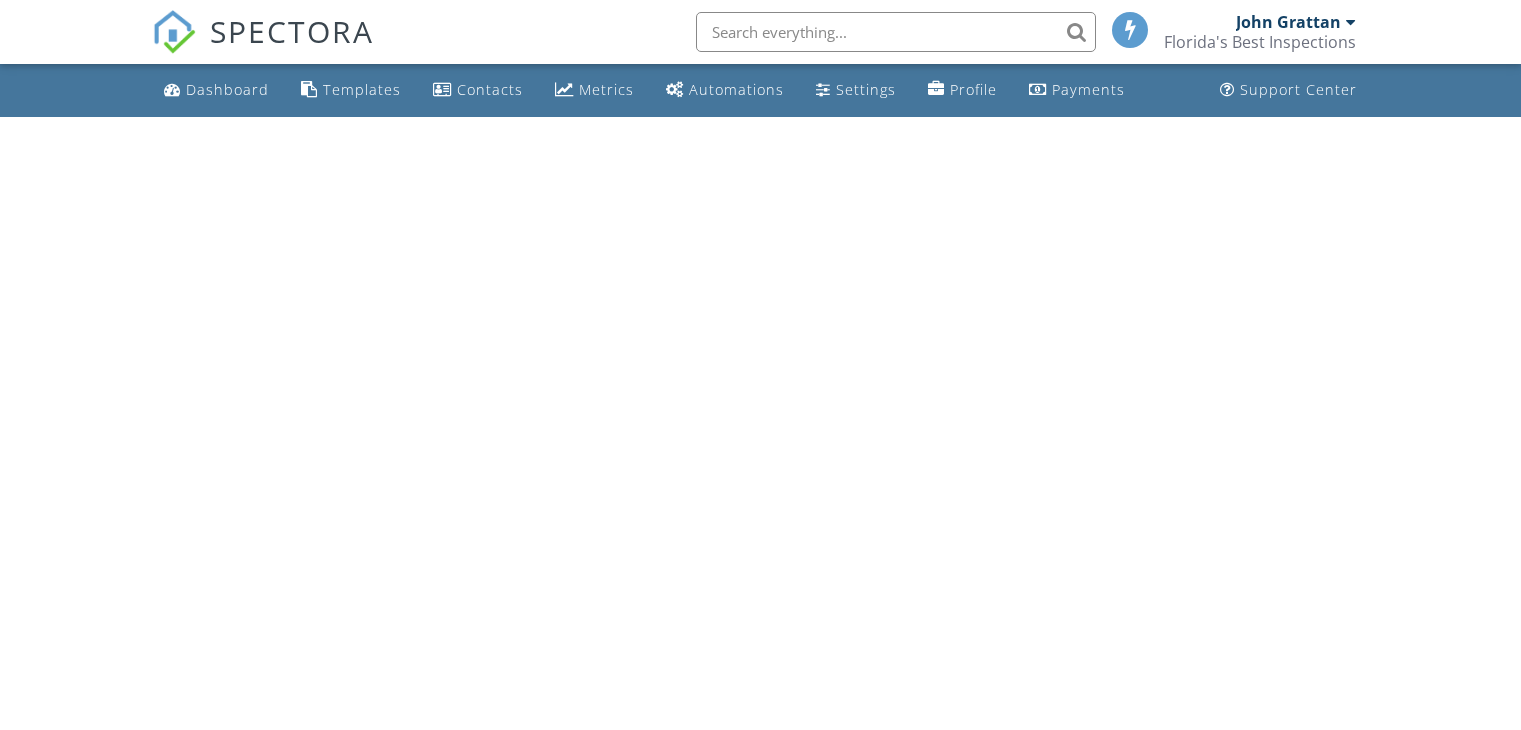 scroll, scrollTop: 0, scrollLeft: 0, axis: both 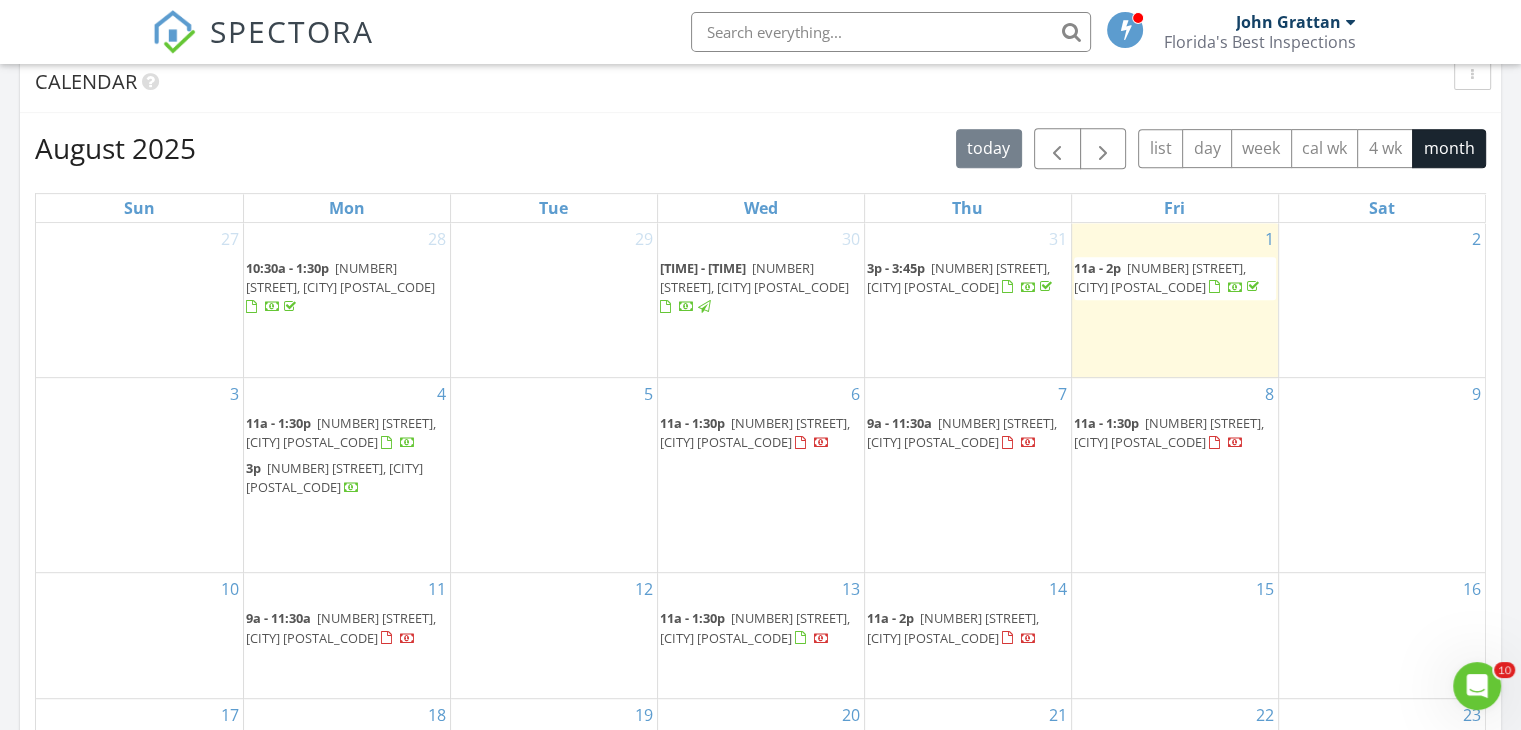 click on "8003 N Klondyke St, Tampa 33604" at bounding box center (1160, 277) 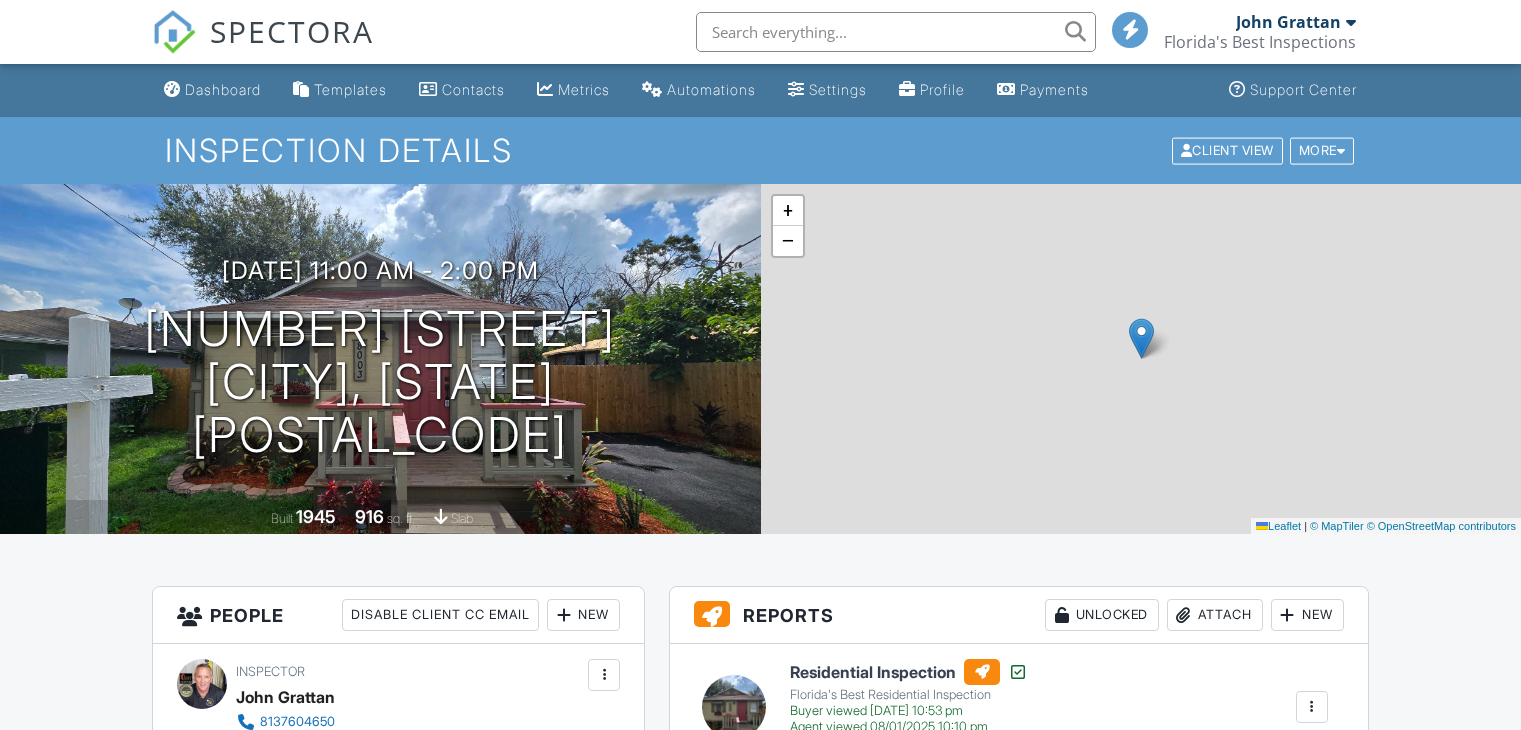scroll, scrollTop: 0, scrollLeft: 0, axis: both 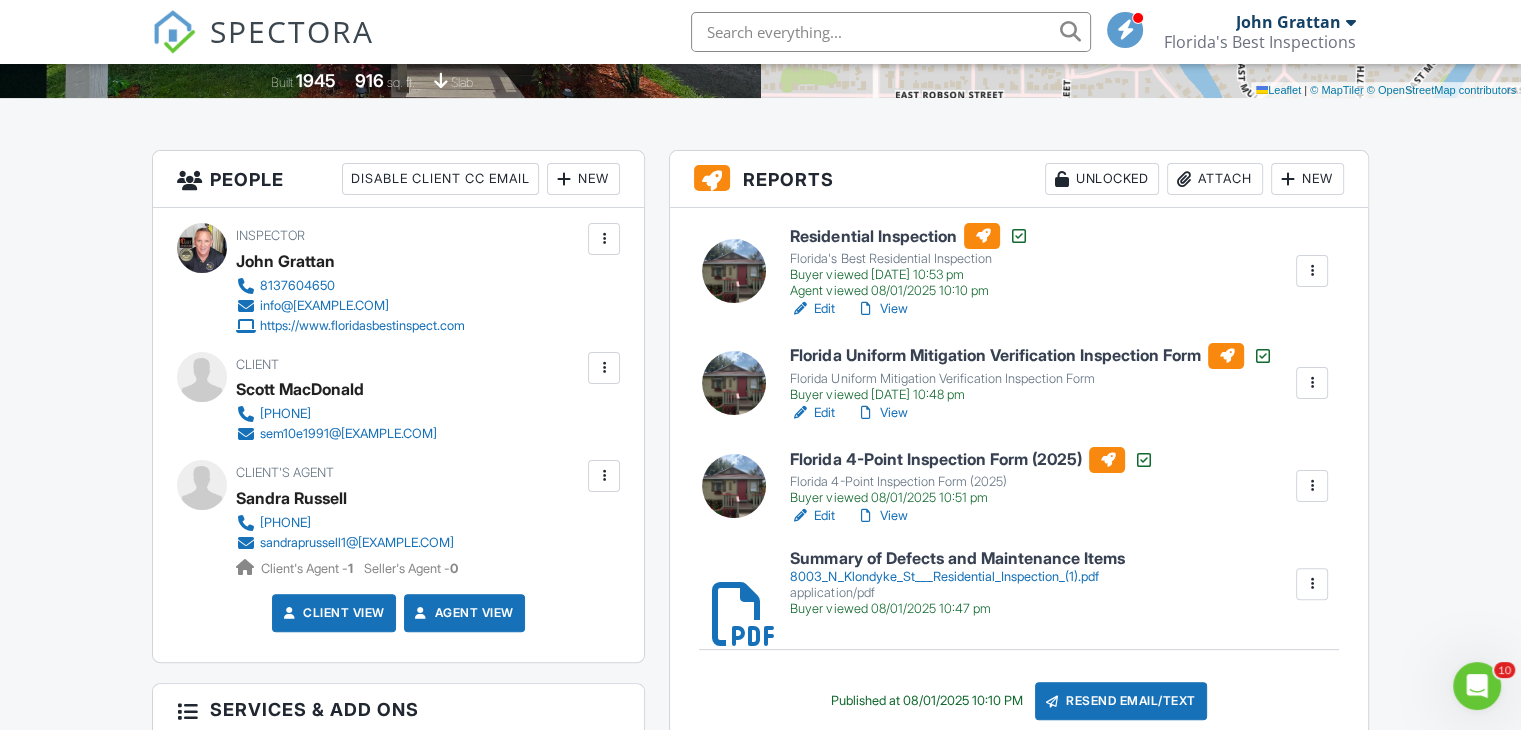 click on "Residential Inspection" at bounding box center [909, 236] 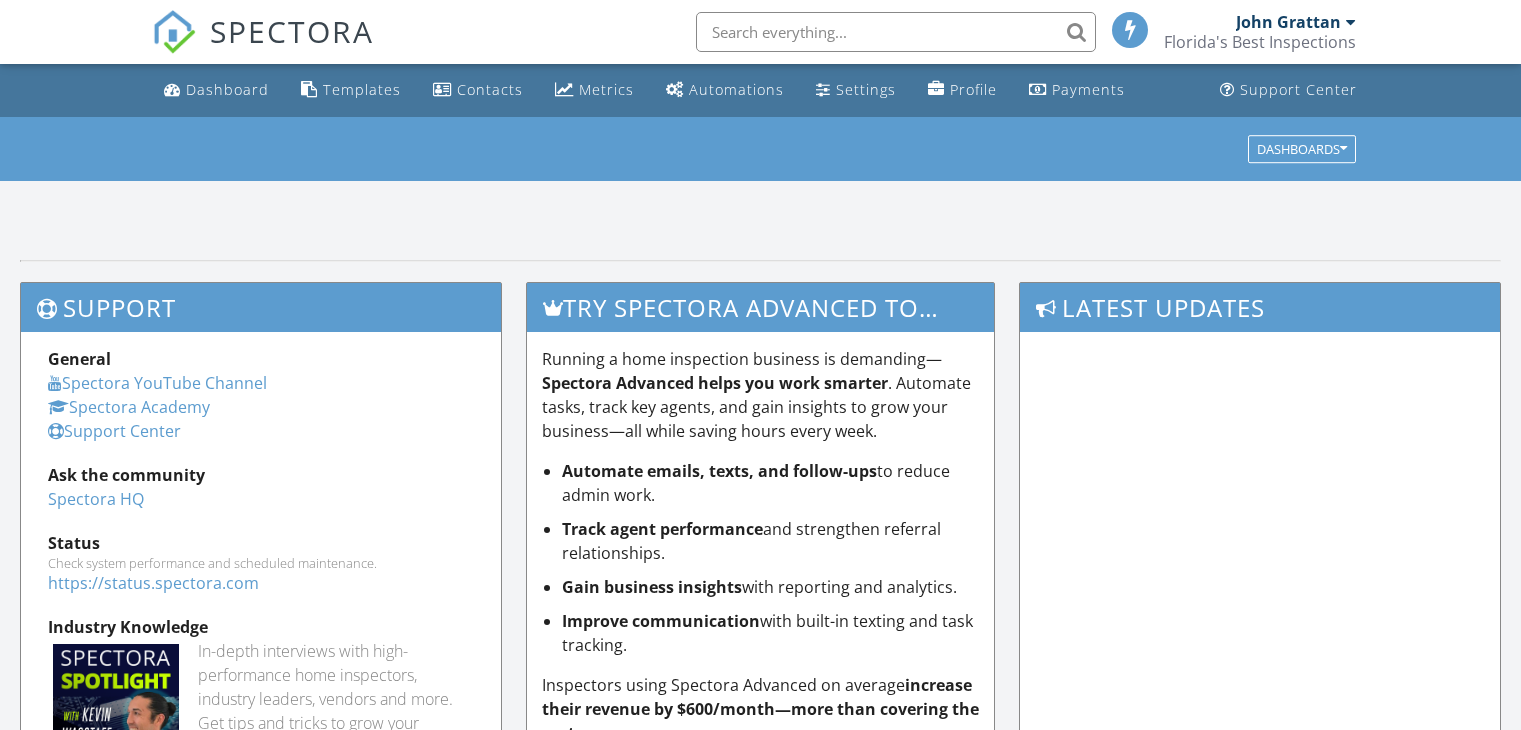 scroll, scrollTop: 0, scrollLeft: 0, axis: both 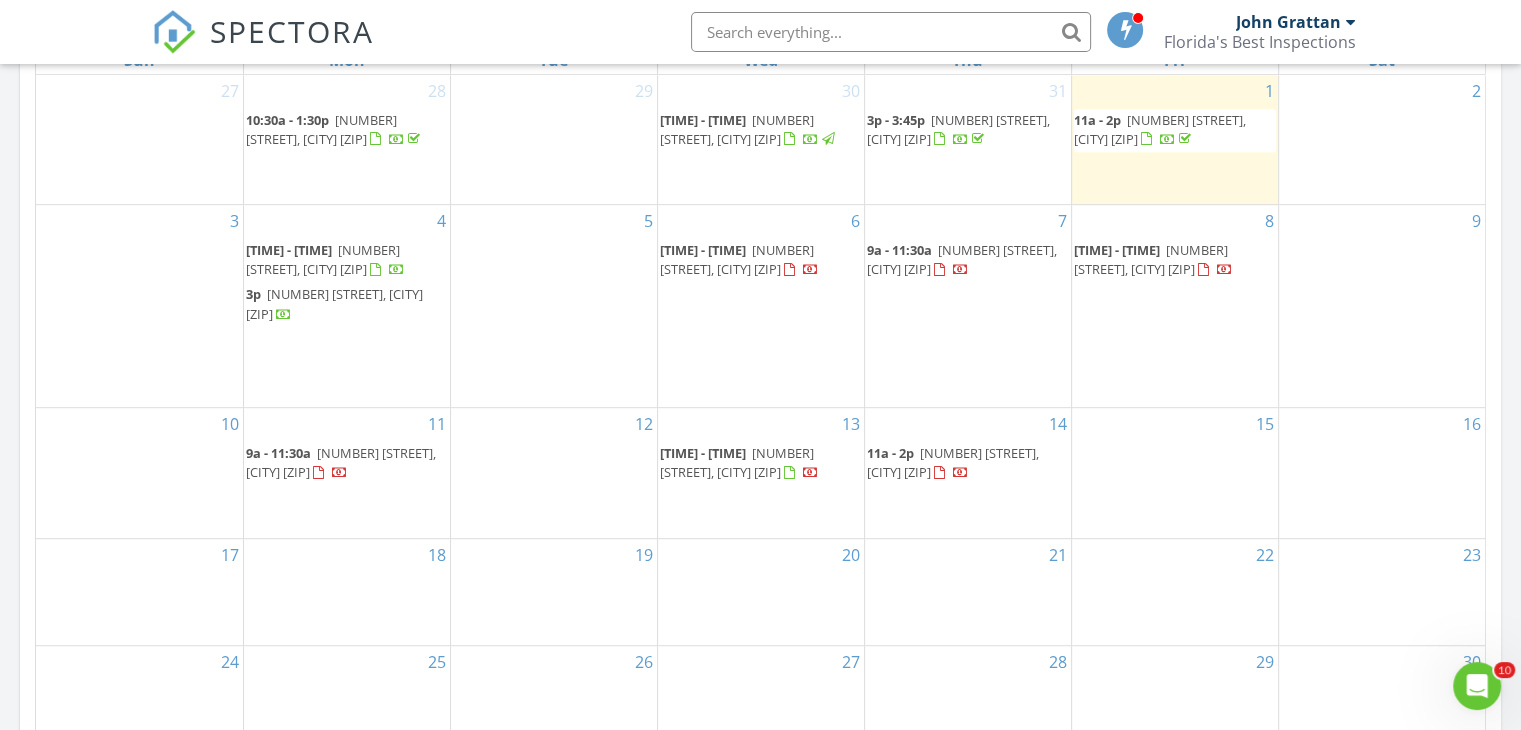 click on "[NUMBER] [STREET], [CITY] [ZIP]" at bounding box center [1160, 129] 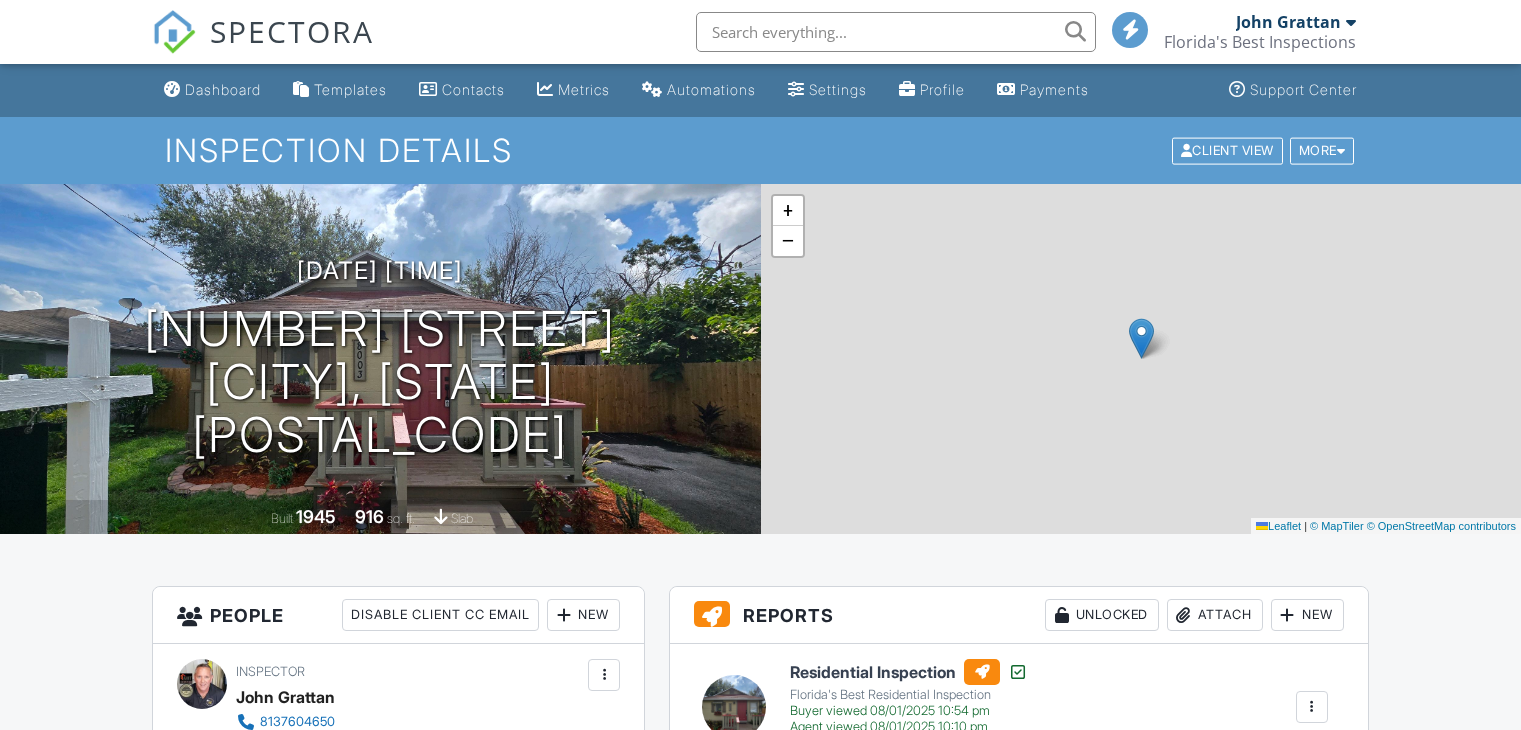 scroll, scrollTop: 0, scrollLeft: 0, axis: both 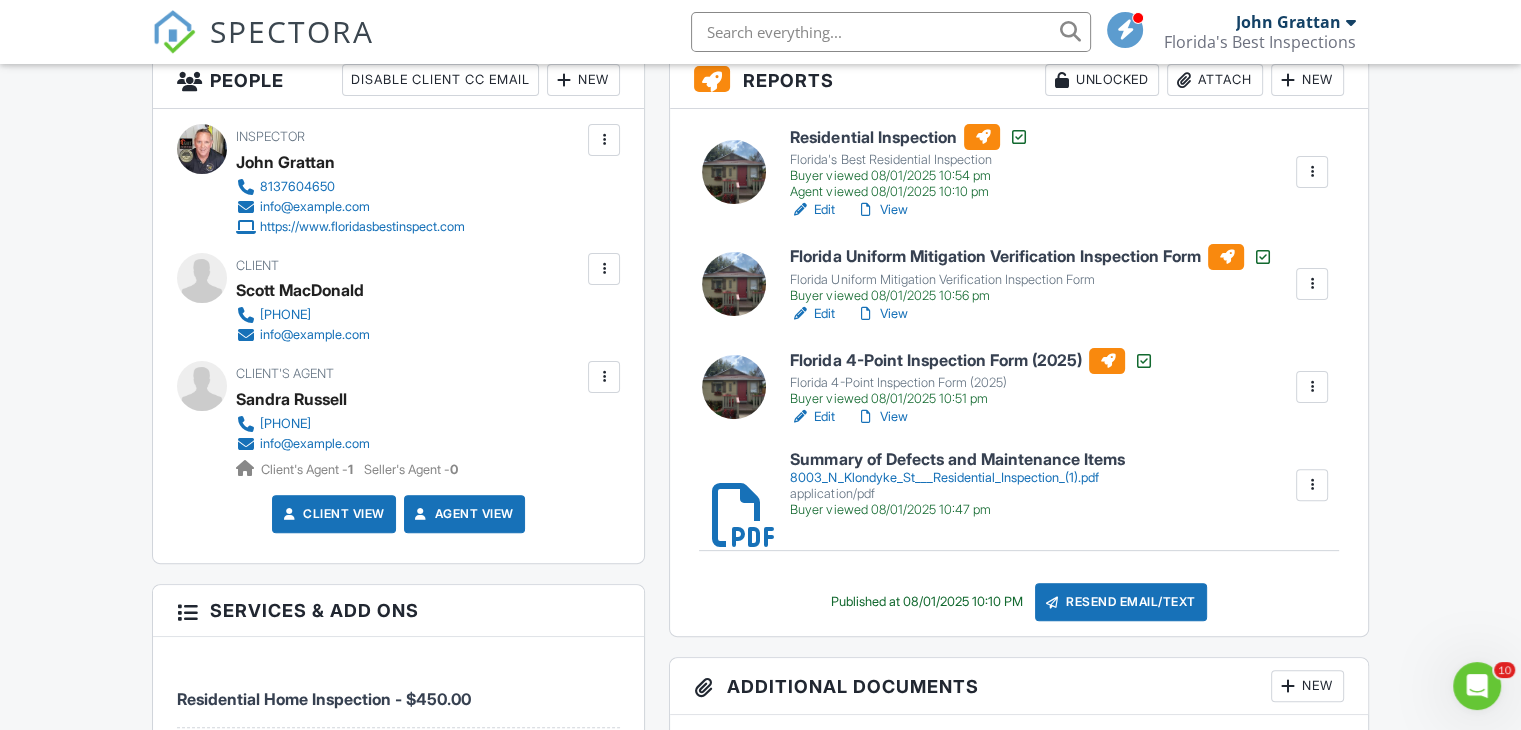 click on "Florida 4-Point Inspection Form (2025)" at bounding box center [971, 361] 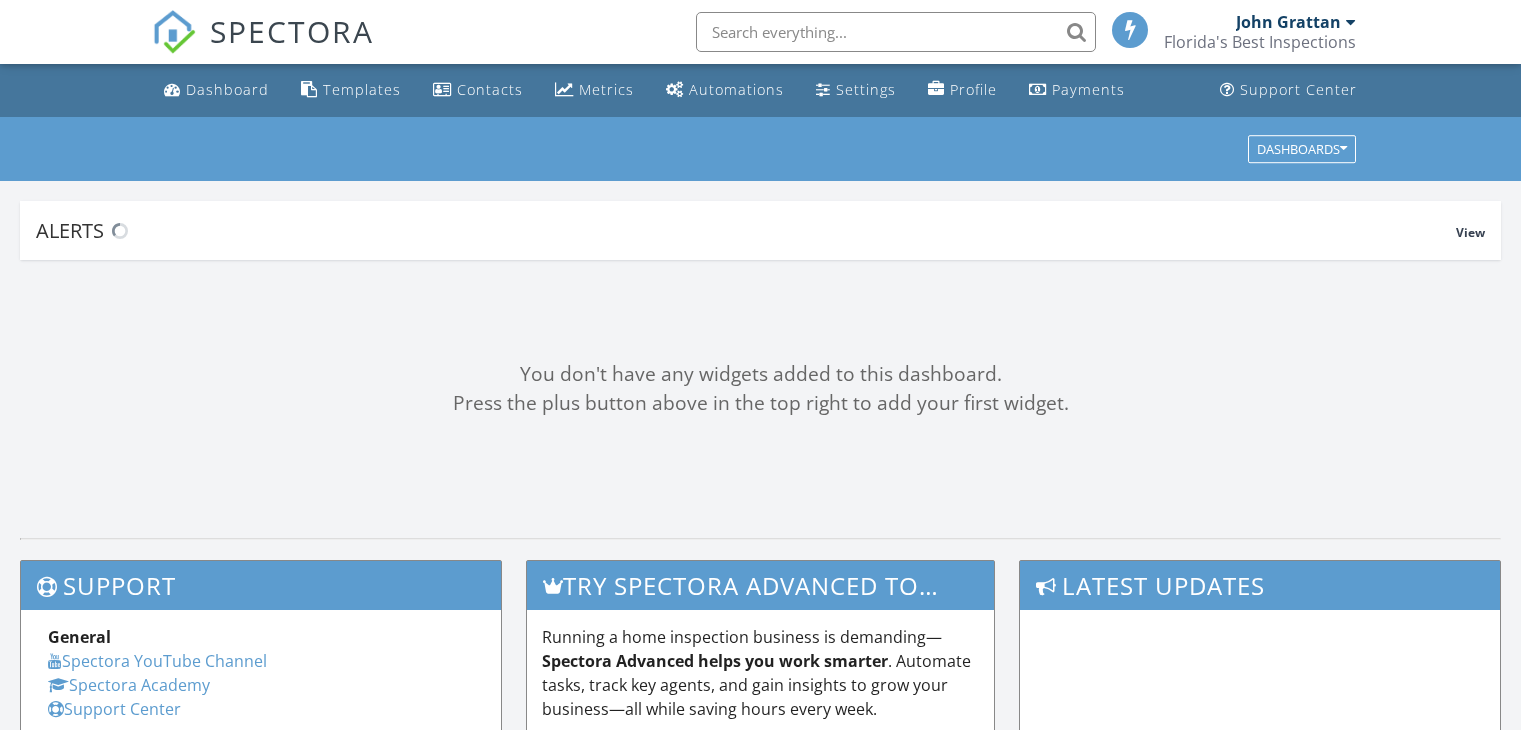 scroll, scrollTop: 0, scrollLeft: 0, axis: both 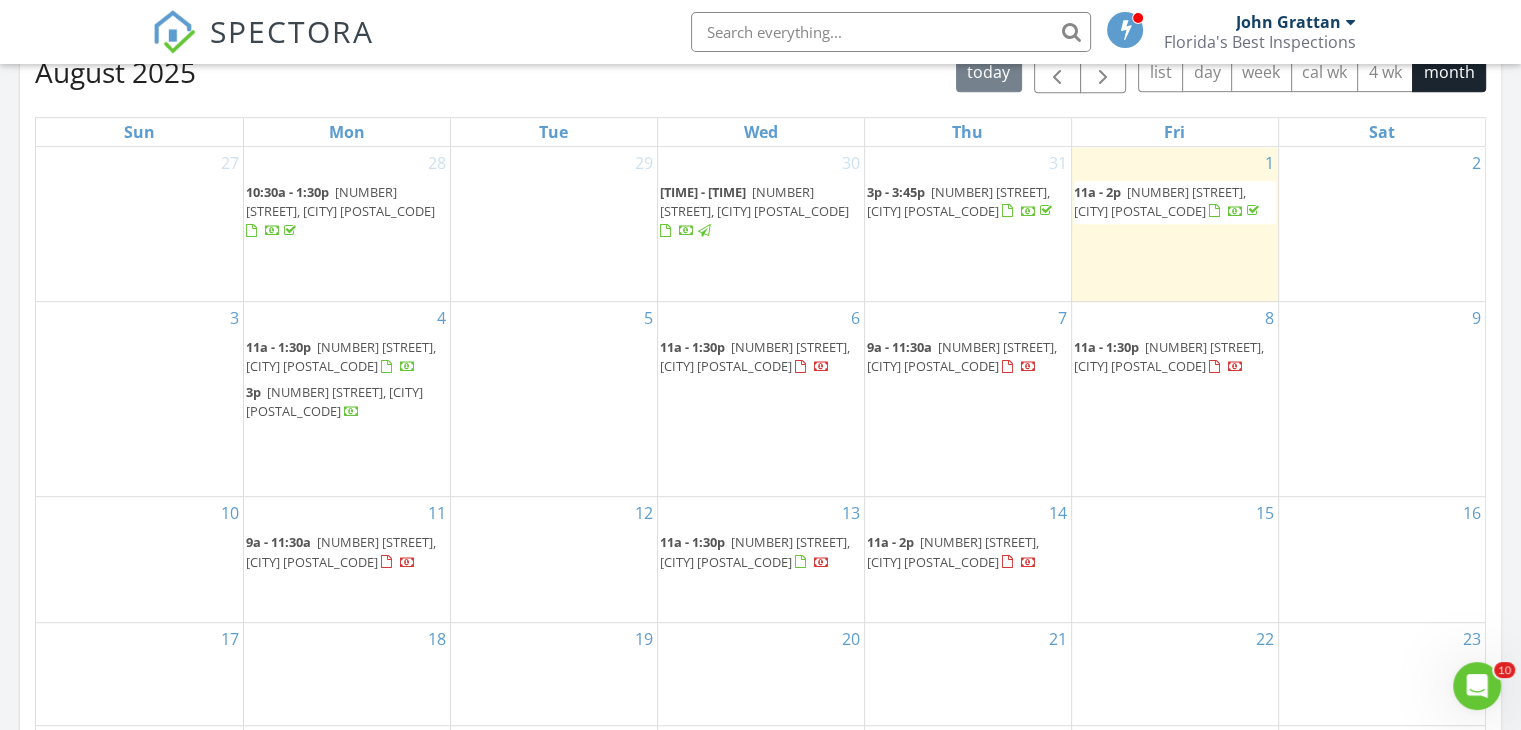 click on "8003 N Klondyke St, Tampa 33604" at bounding box center (1160, 201) 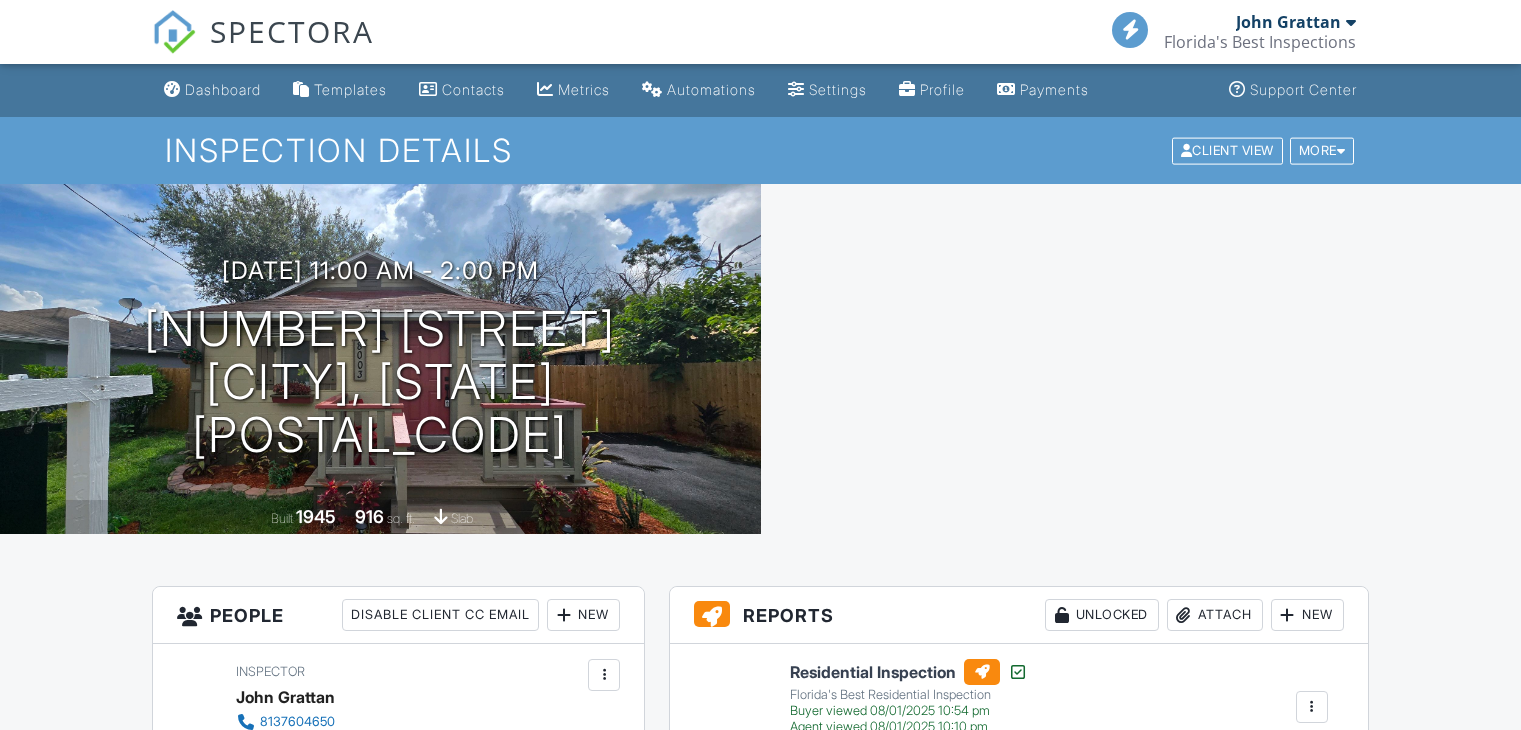 scroll, scrollTop: 0, scrollLeft: 0, axis: both 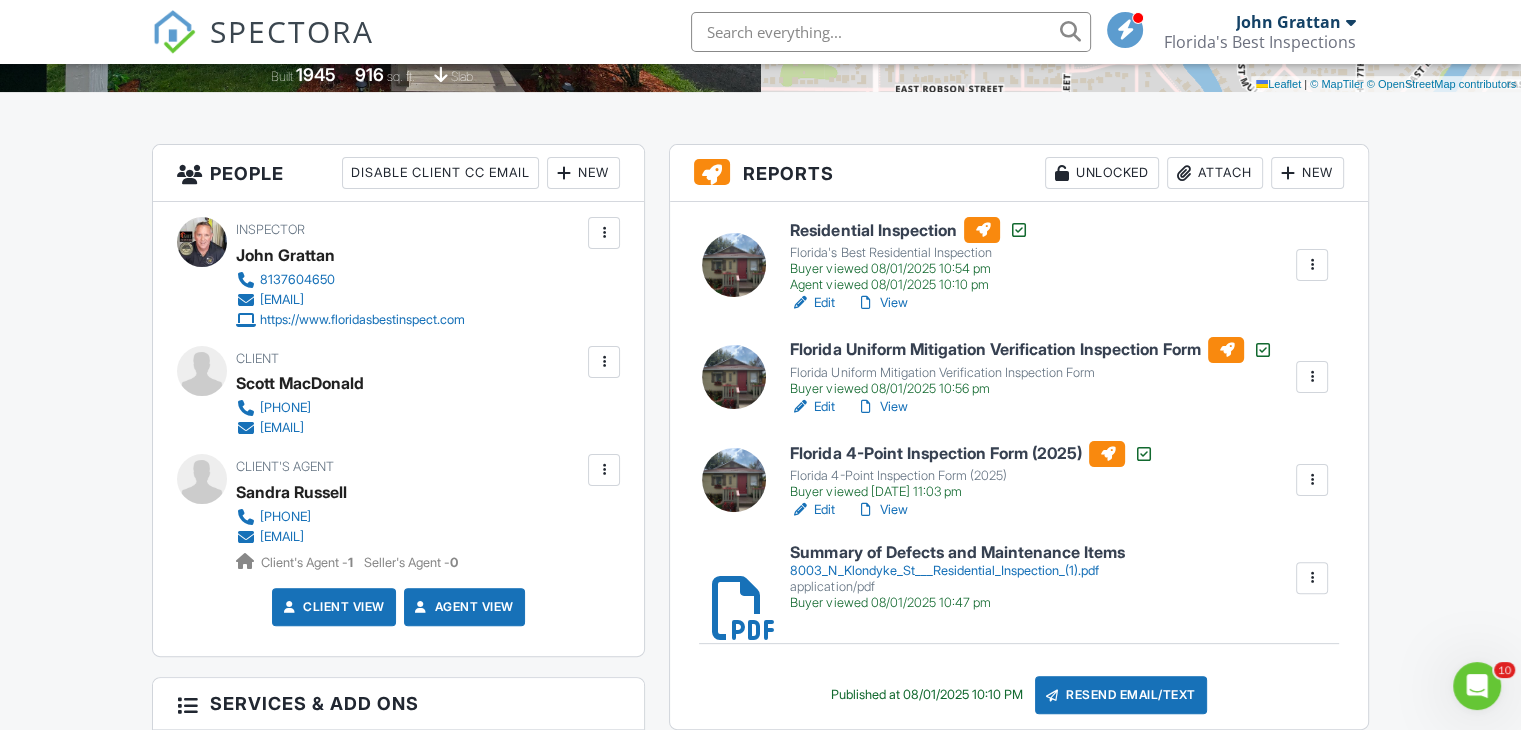 click on "Florida 4-Point Inspection Form (2025)" at bounding box center [971, 454] 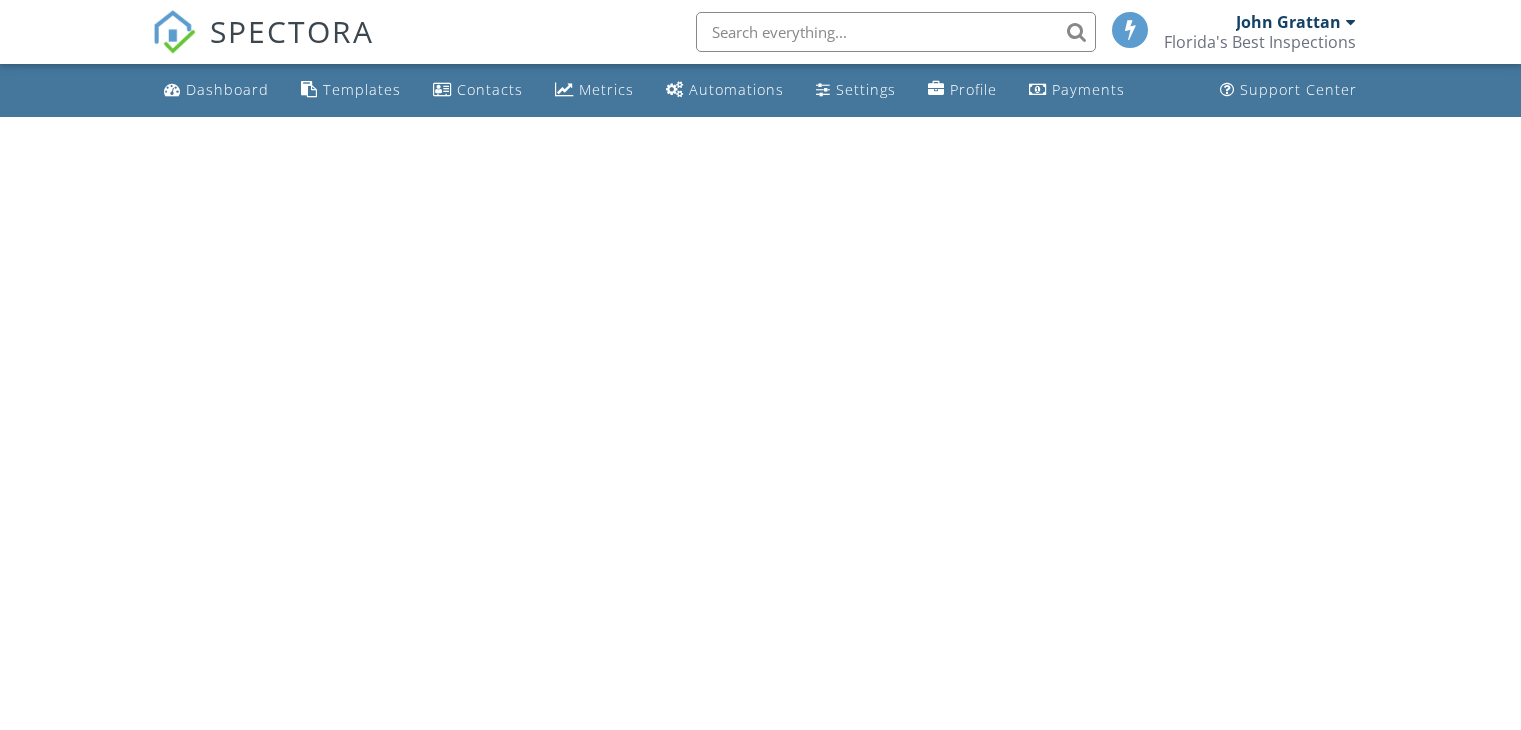 scroll, scrollTop: 0, scrollLeft: 0, axis: both 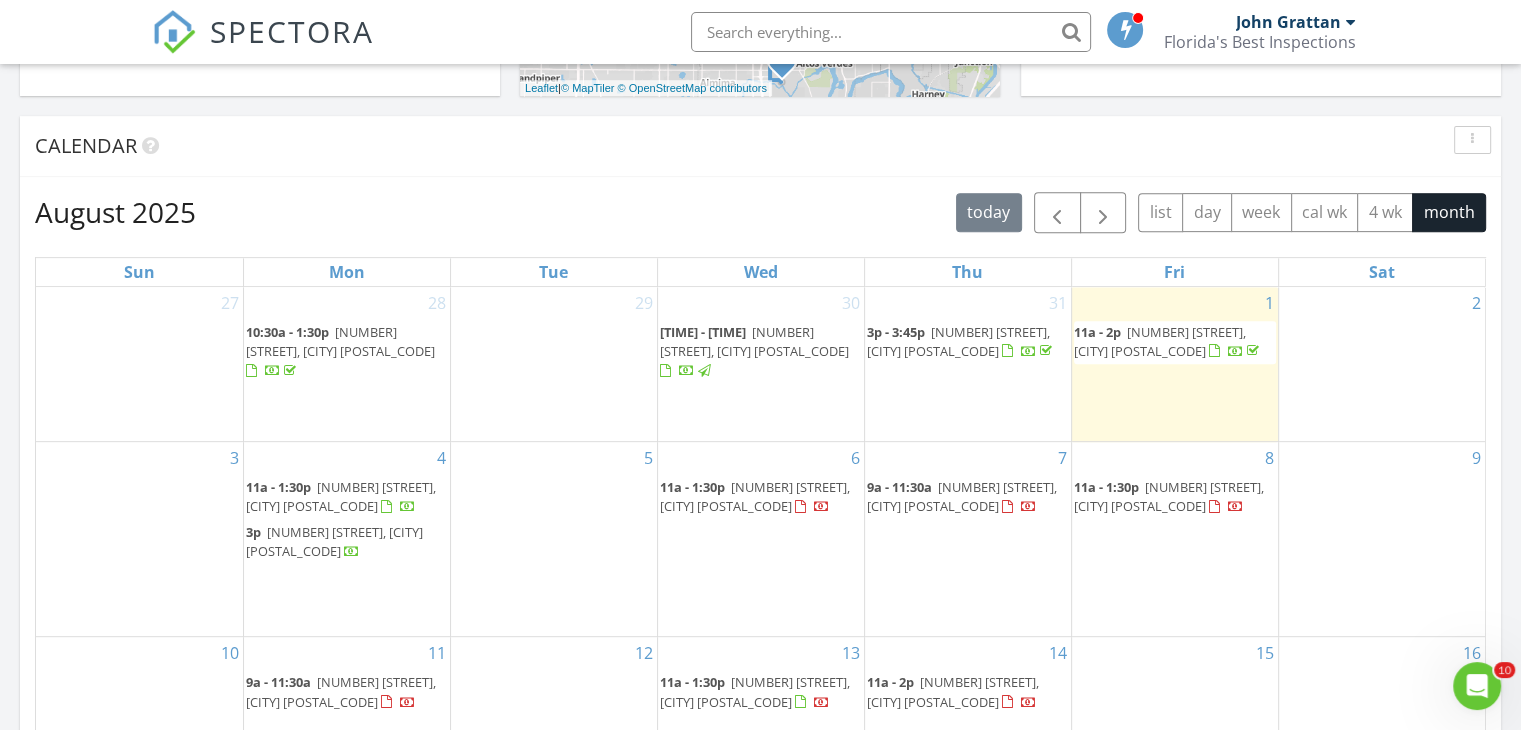 click on "8003 N Klondyke St, Tampa 33604" at bounding box center (1160, 341) 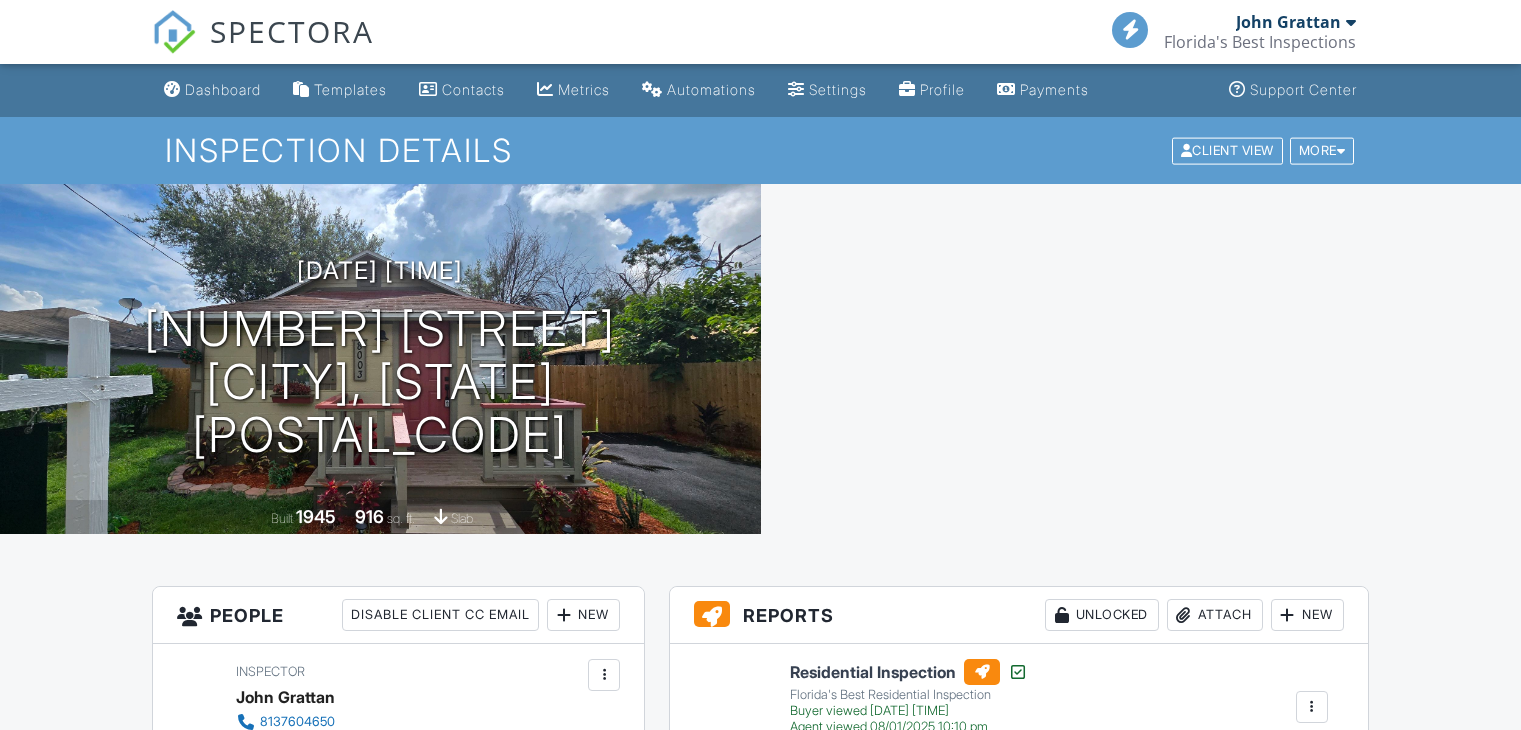 scroll, scrollTop: 0, scrollLeft: 0, axis: both 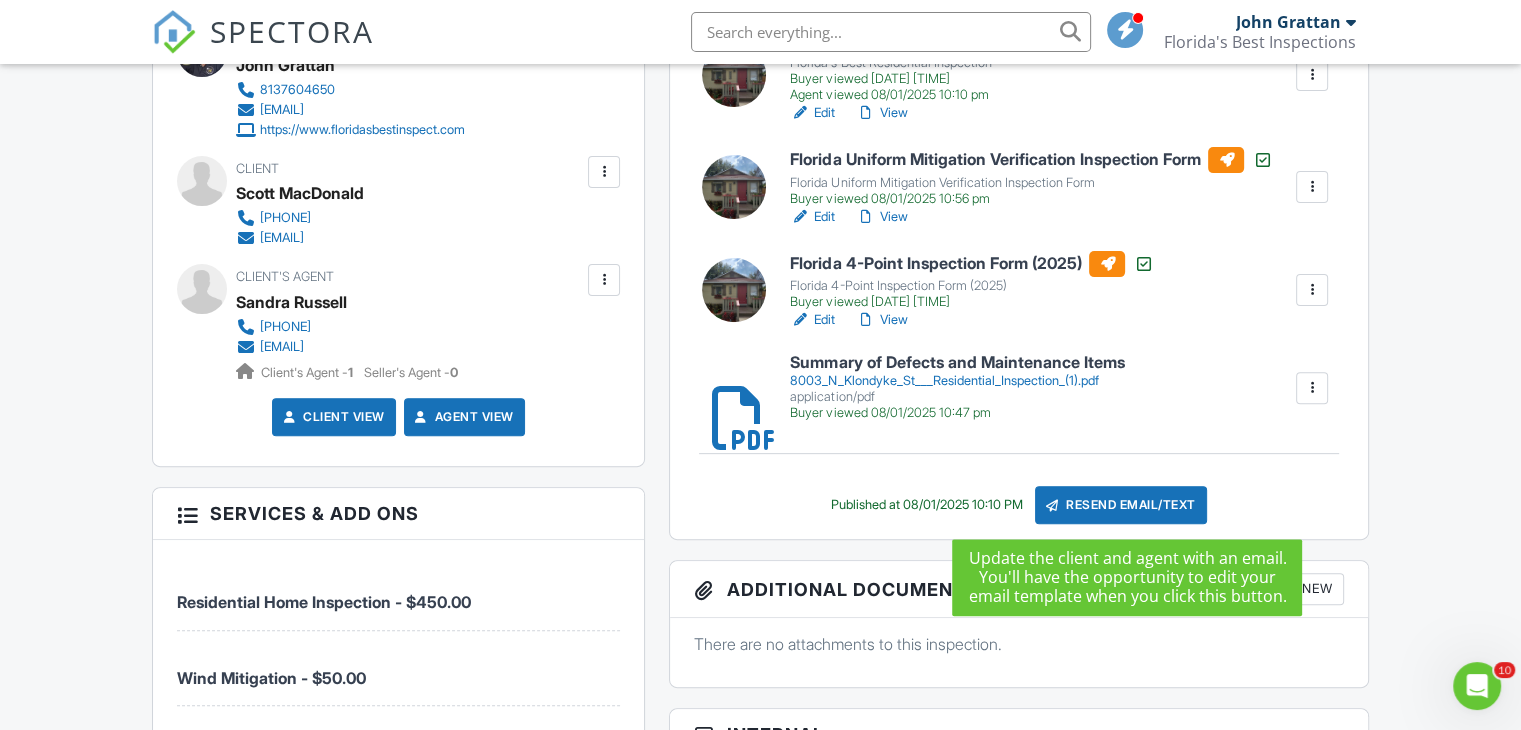 click on "Resend Email/Text" at bounding box center [1121, 505] 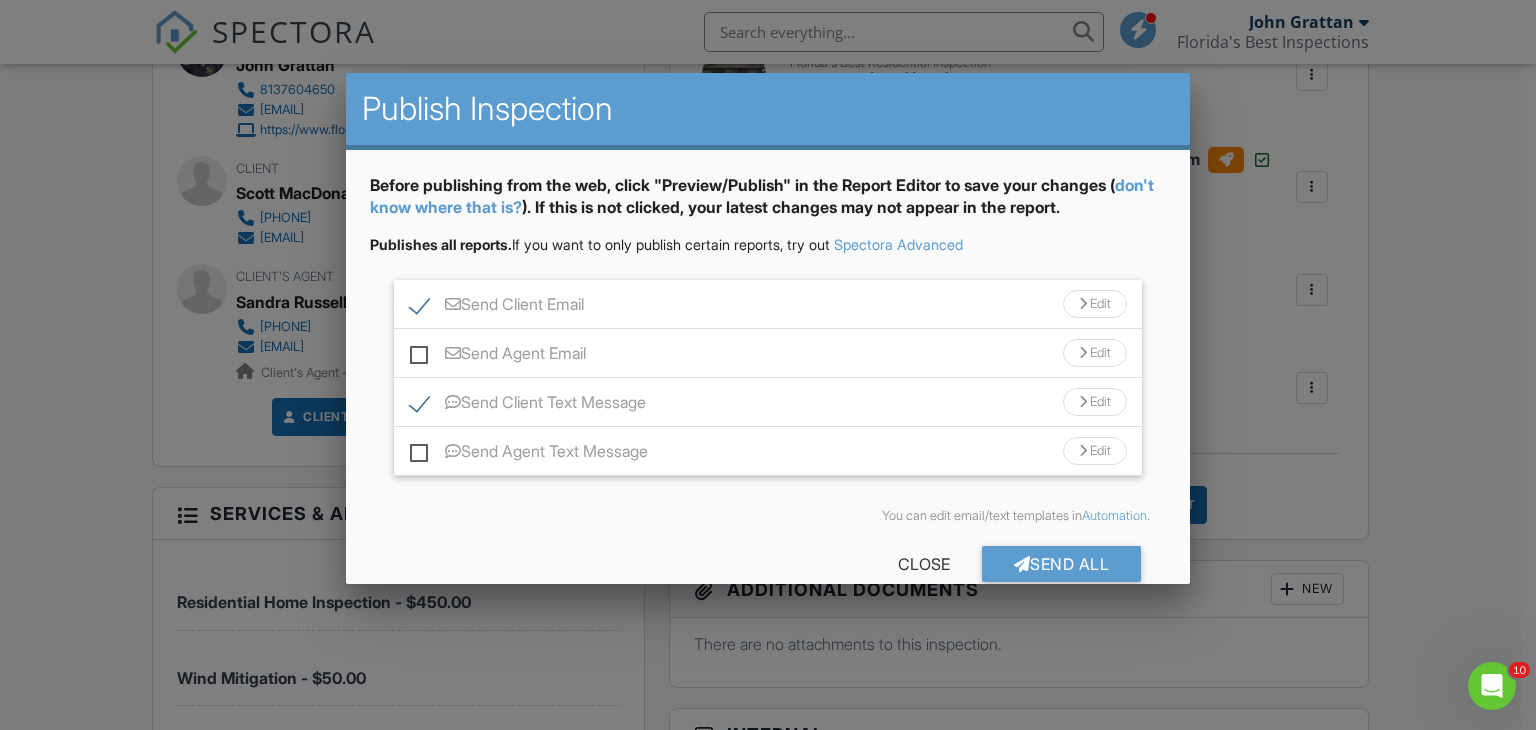 click on "Send Agent Email" at bounding box center [498, 356] 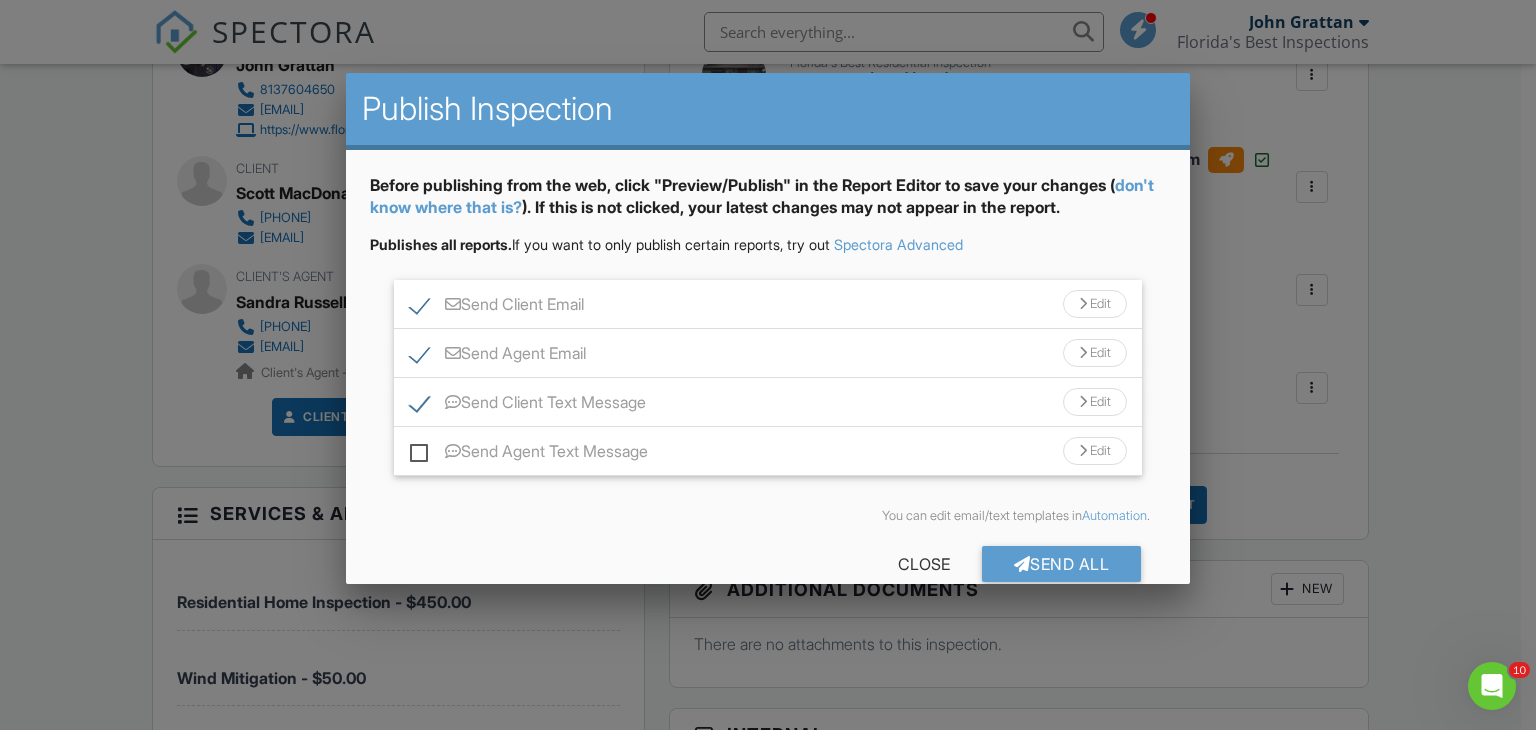 click on "Send Agent Text Message" at bounding box center (529, 454) 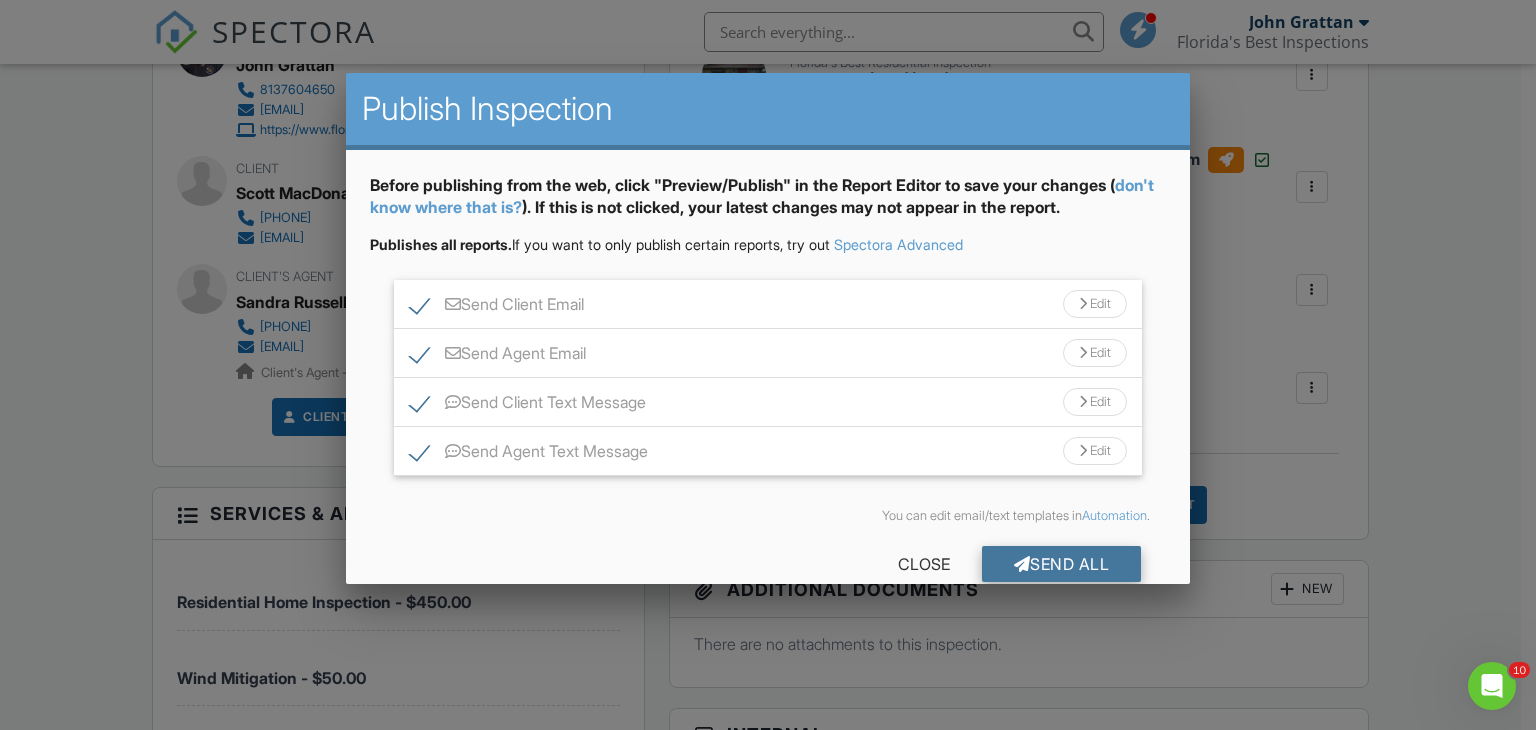 click on "Send All" at bounding box center [1062, 564] 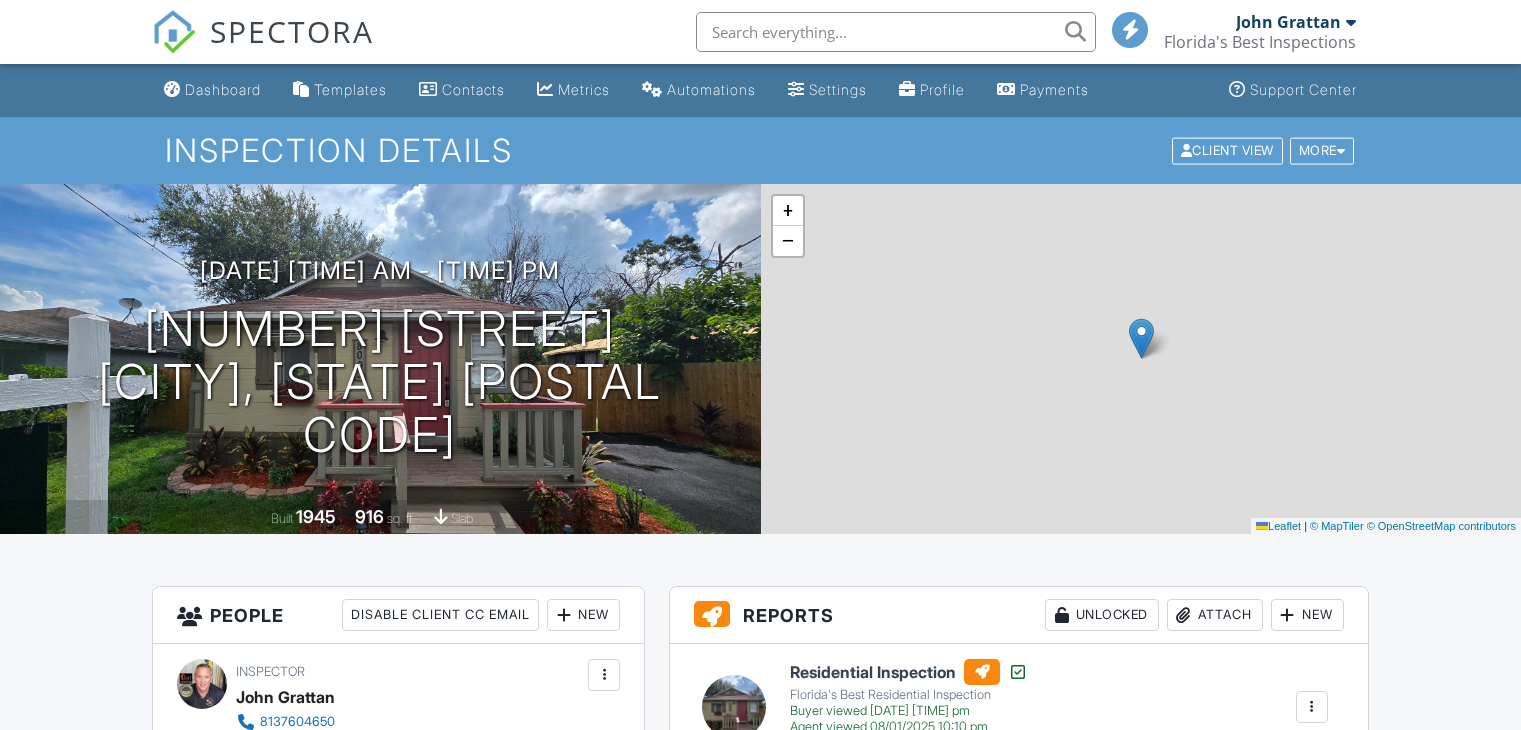 scroll, scrollTop: 632, scrollLeft: 0, axis: vertical 